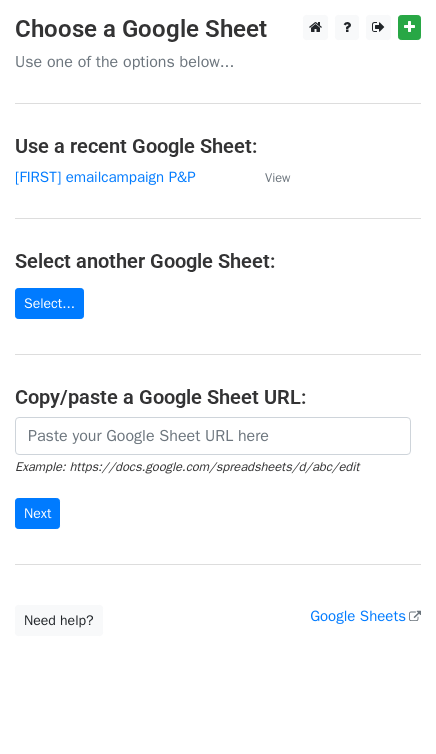 scroll, scrollTop: 0, scrollLeft: 0, axis: both 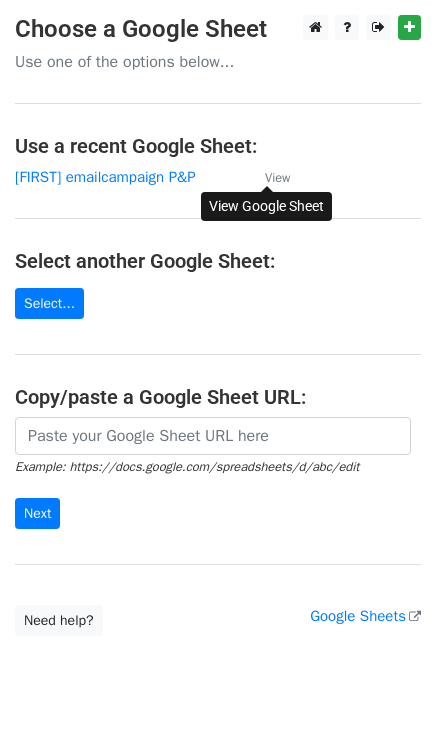 click on "View" at bounding box center (277, 178) 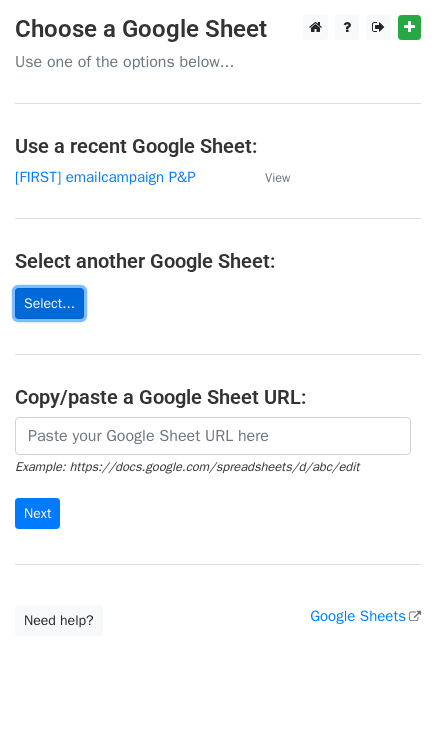 click on "Select..." at bounding box center [49, 303] 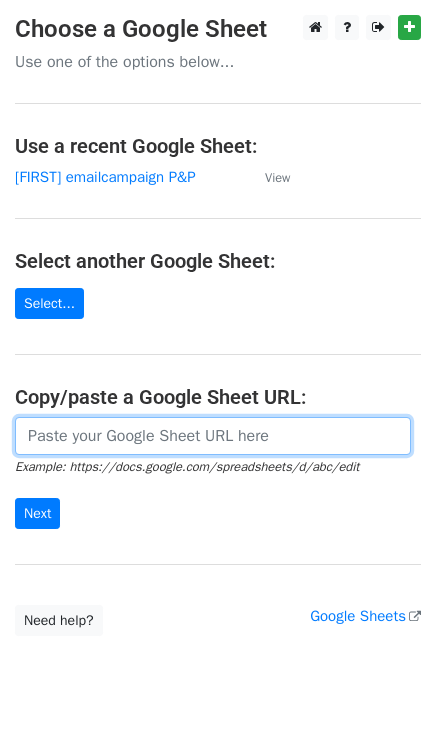 click at bounding box center (213, 436) 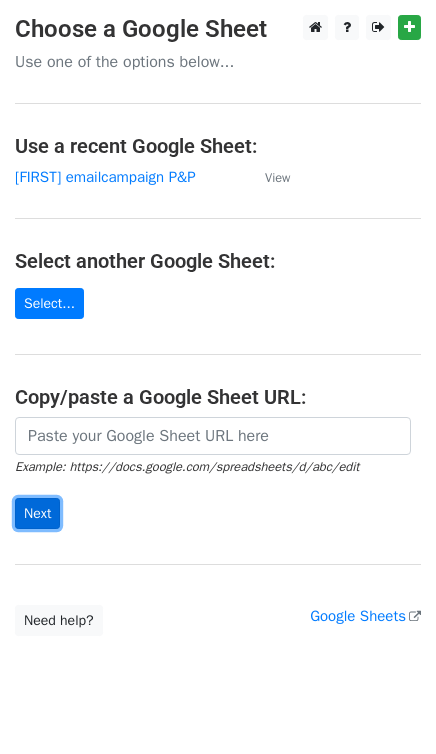 click on "Next" at bounding box center (37, 513) 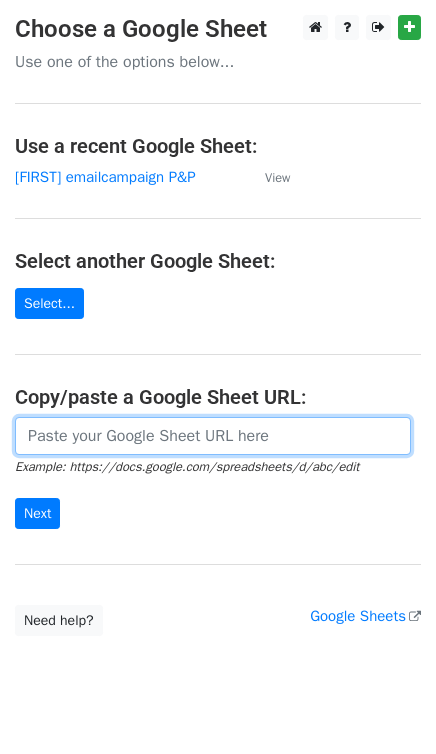 paste on "https://docs.google.com/spreadsheets/d/1v4kNC9Rn5AXZPS6o8fIv6nvTpUkUFFMxpGH9PWBsWbo/edit?gid=0#gid=0" 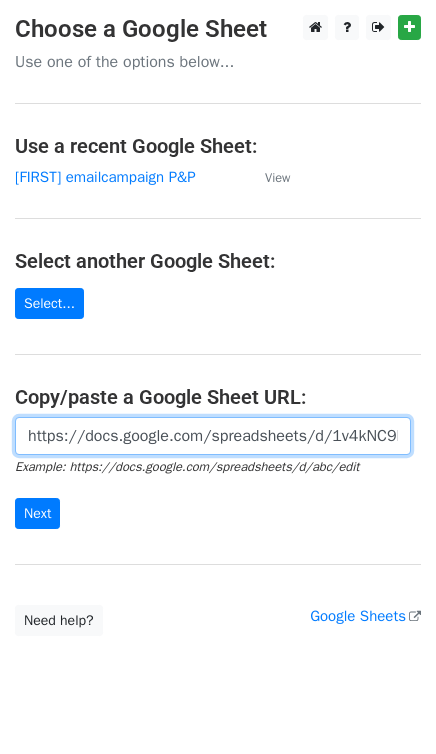scroll, scrollTop: 0, scrollLeft: 461, axis: horizontal 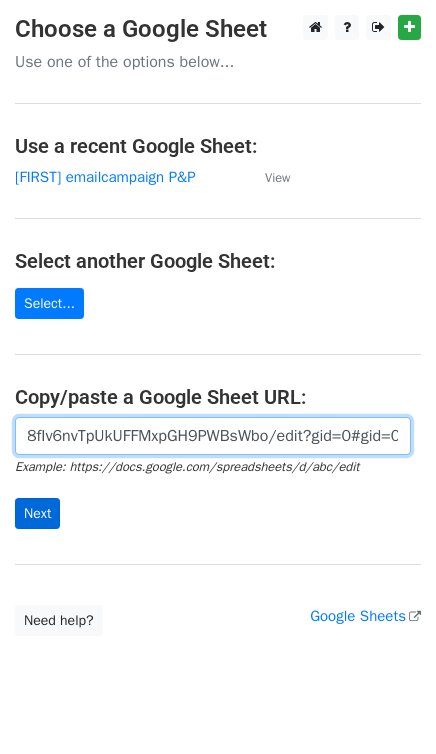 type on "https://docs.google.com/spreadsheets/d/1v4kNC9Rn5AXZPS6o8fIv6nvTpUkUFFMxpGH9PWBsWbo/edit?gid=0#gid=0" 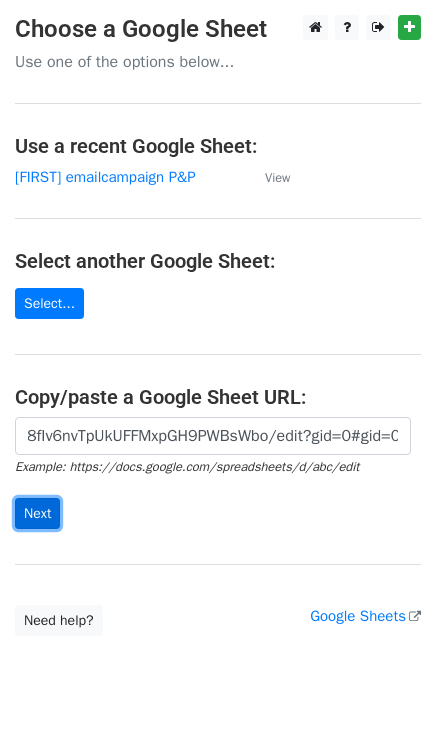 click on "Next" at bounding box center (37, 513) 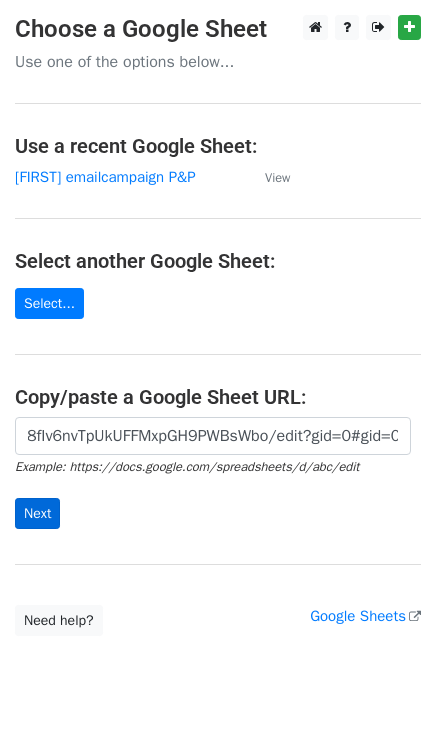 scroll, scrollTop: 0, scrollLeft: 0, axis: both 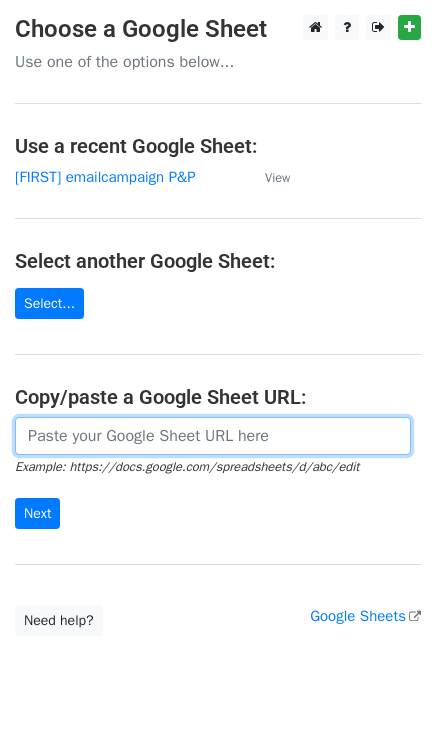 click at bounding box center (213, 436) 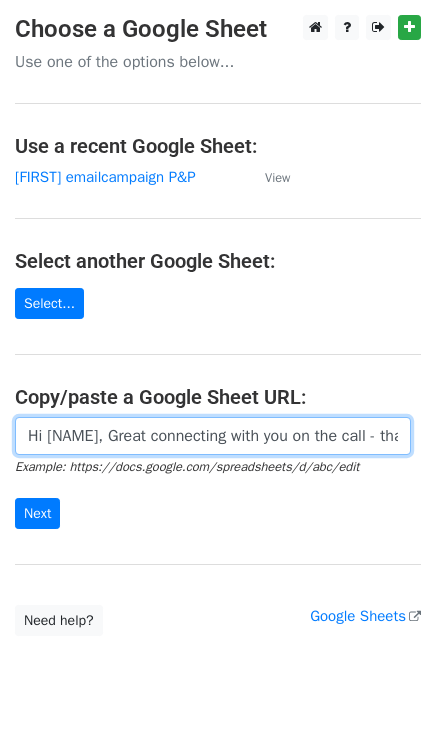 scroll, scrollTop: 0, scrollLeft: 2964, axis: horizontal 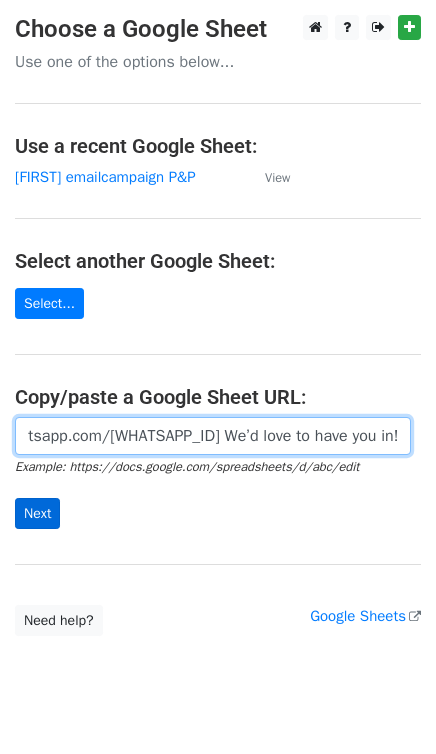 type on "Hi [Name],  Great connecting with you on the call - thanks again for your time! Did you know you now have access to 1.4 Cr+ MSME P&P records on Probe42?  🔍 Search by Name, PAN, GST 📊 Get insights on revenue, linkages, and more  Want to see how top teams are using this to stay ahead? Join our exclusive WhatsApp group for insider tips, real use cases, and updates.  👉 Join Now: https://chat.whatsapp.com/G5U8AzjY23U4pXyE3JkwQP  We’d love to have you in!" 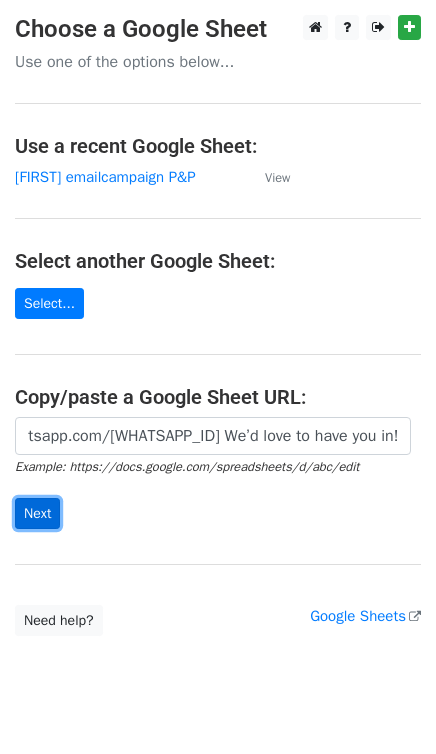 scroll, scrollTop: 0, scrollLeft: 0, axis: both 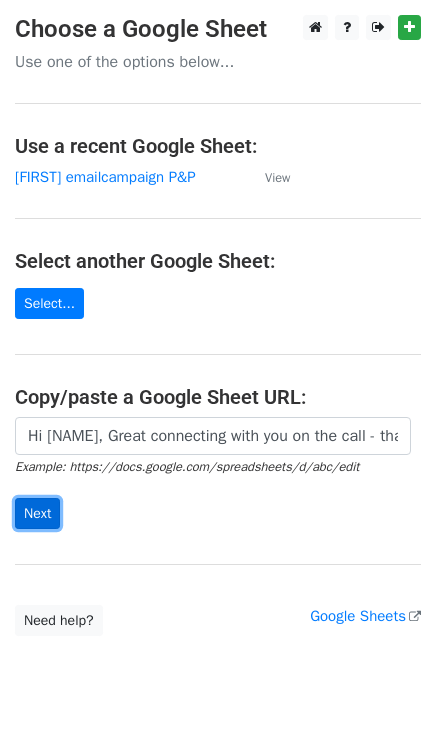 click on "Next" at bounding box center [37, 513] 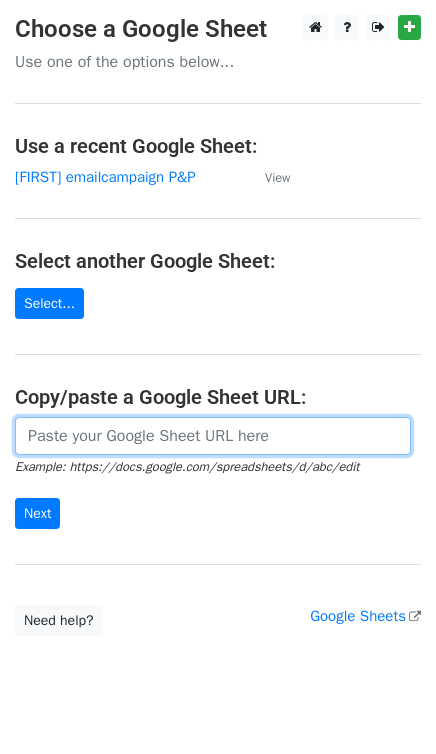 scroll, scrollTop: 0, scrollLeft: 0, axis: both 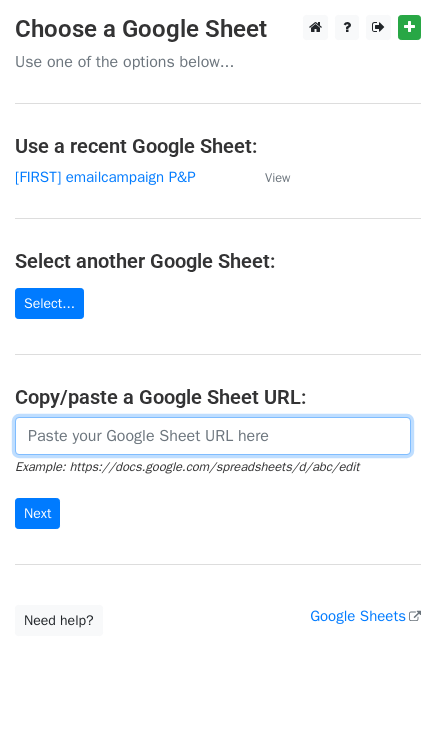 paste on "https://docs.google.com/spreadsheets/d/1v4kNC9Rn5AXZPS6o8fIv6nvTpUkUFFMxpGH9PWBsWbo/edit?gid=0#gid=0" 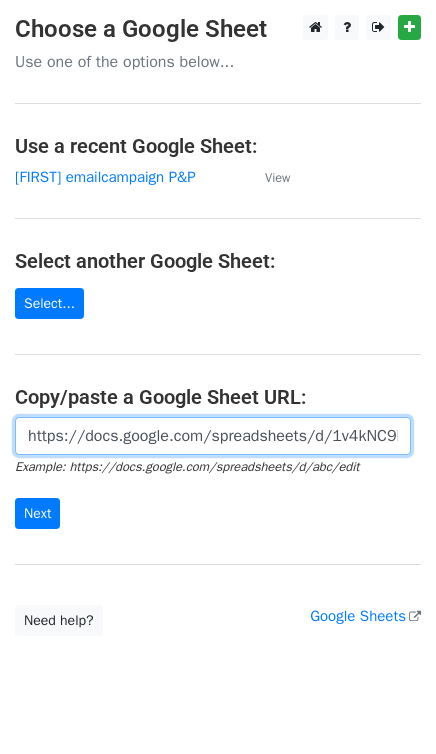 scroll, scrollTop: 0, scrollLeft: 461, axis: horizontal 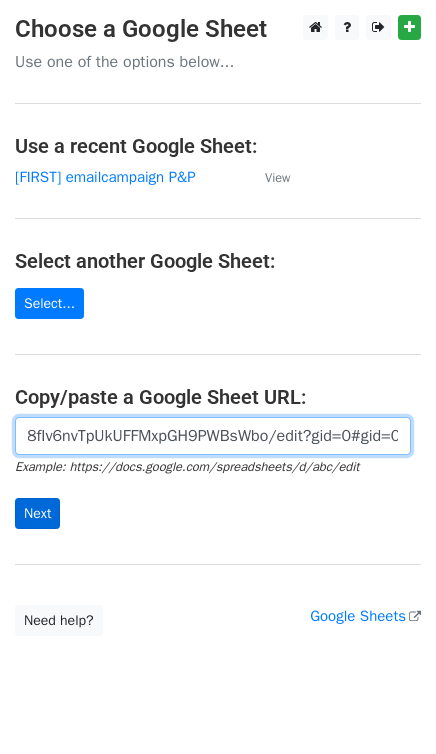 type on "https://docs.google.com/spreadsheets/d/1v4kNC9Rn5AXZPS6o8fIv6nvTpUkUFFMxpGH9PWBsWbo/edit?gid=0#gid=0" 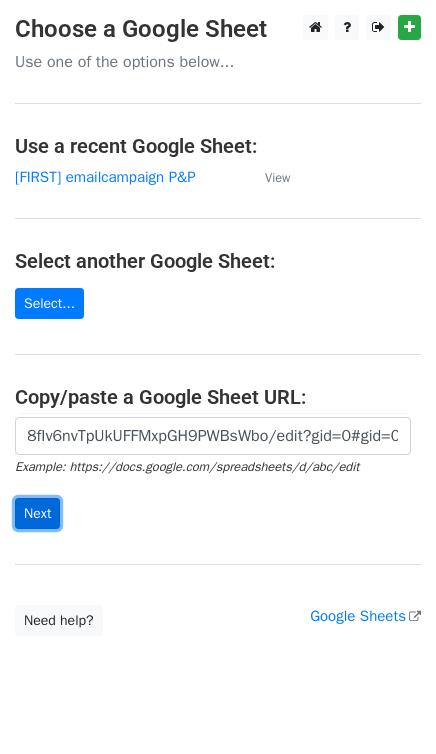 click on "Next" at bounding box center [37, 513] 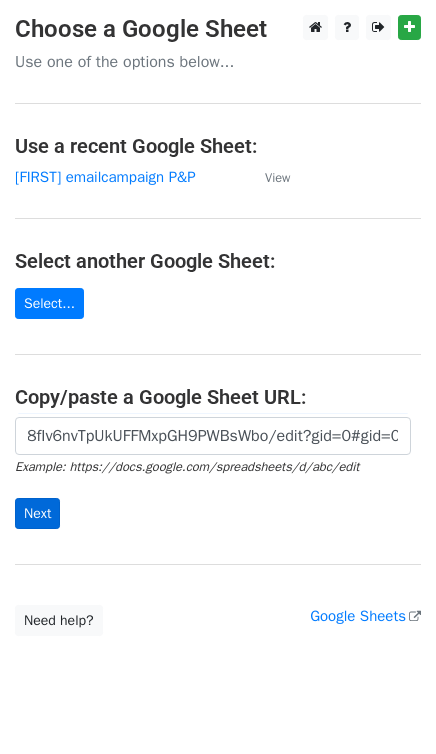 scroll, scrollTop: 0, scrollLeft: 0, axis: both 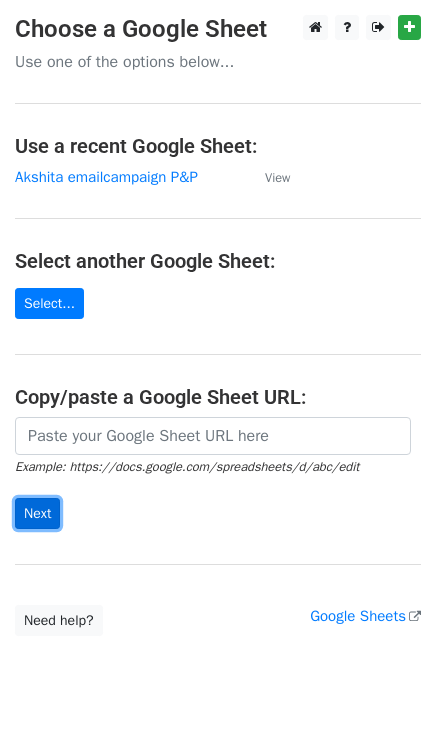 click on "Next" at bounding box center [37, 513] 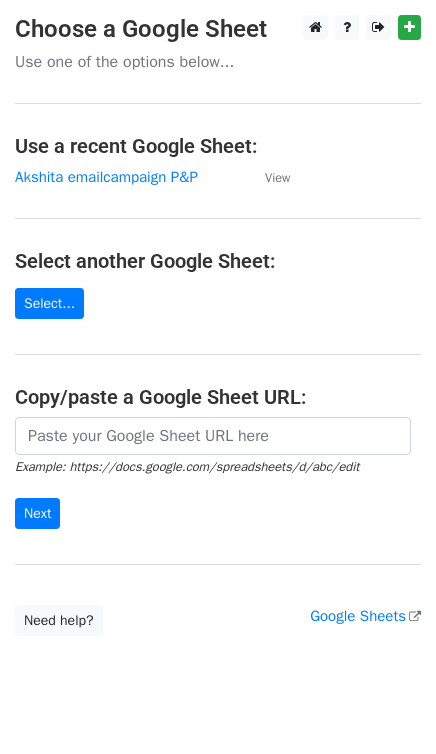 scroll, scrollTop: 0, scrollLeft: 0, axis: both 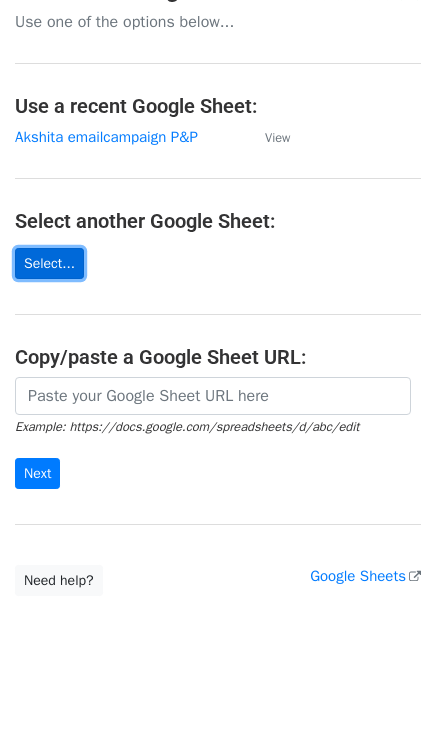 click on "Select..." at bounding box center (49, 263) 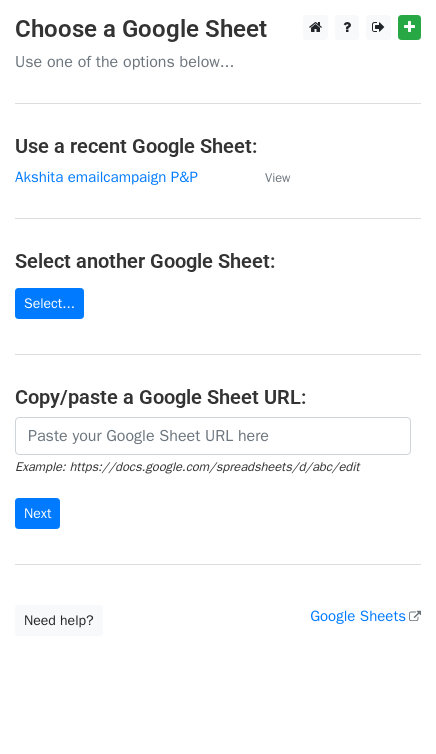 scroll, scrollTop: 0, scrollLeft: 0, axis: both 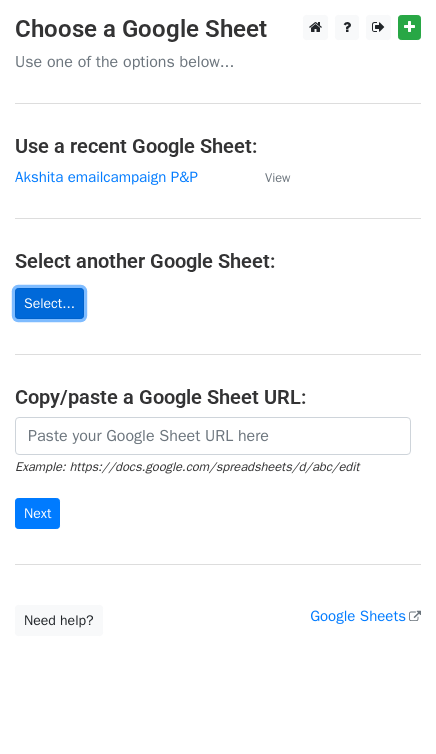 click on "Select..." at bounding box center [49, 303] 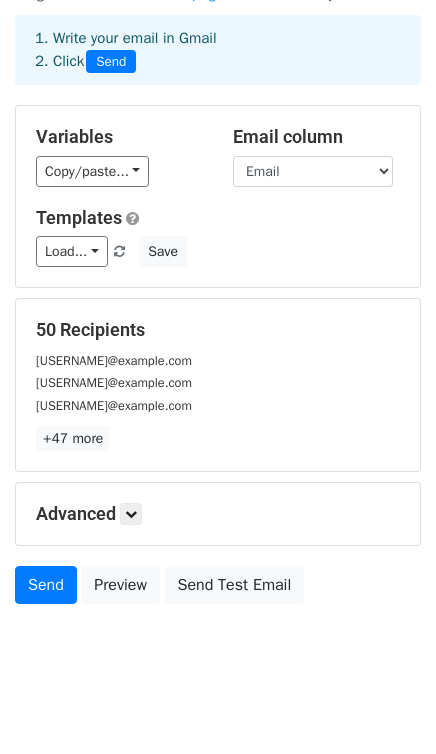 scroll, scrollTop: 101, scrollLeft: 0, axis: vertical 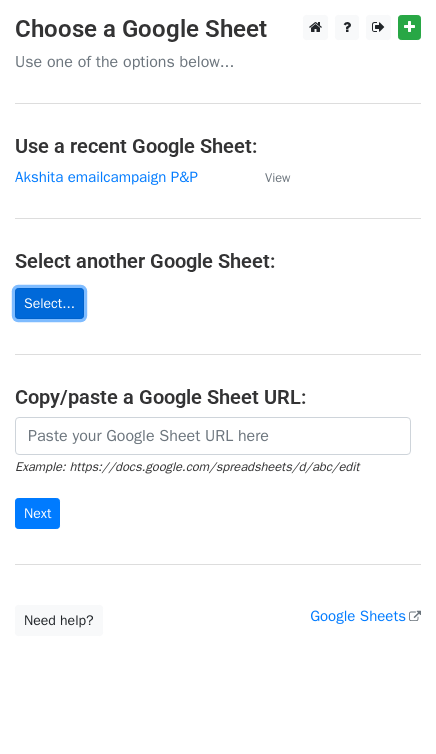 click on "Select..." at bounding box center [49, 303] 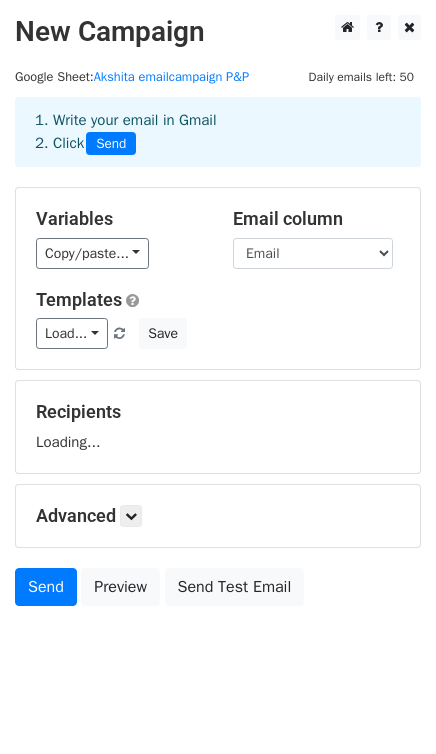 scroll, scrollTop: 0, scrollLeft: 0, axis: both 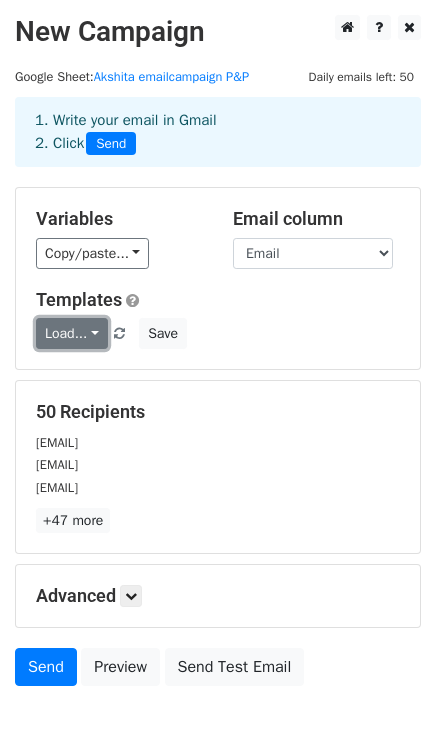 click on "Load..." at bounding box center [72, 333] 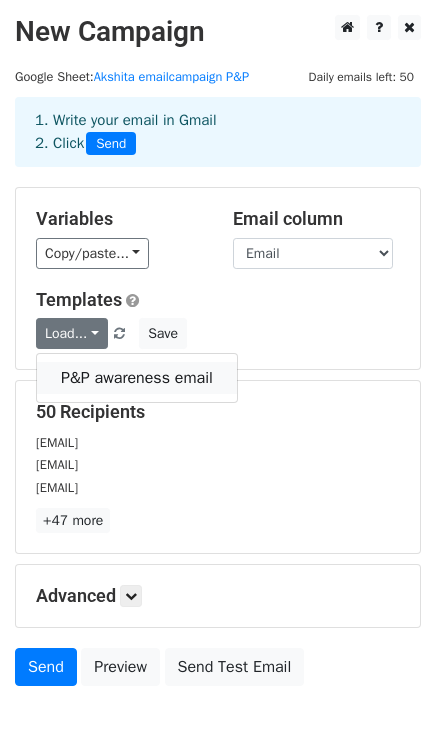 click on "P&P awareness email" at bounding box center (137, 378) 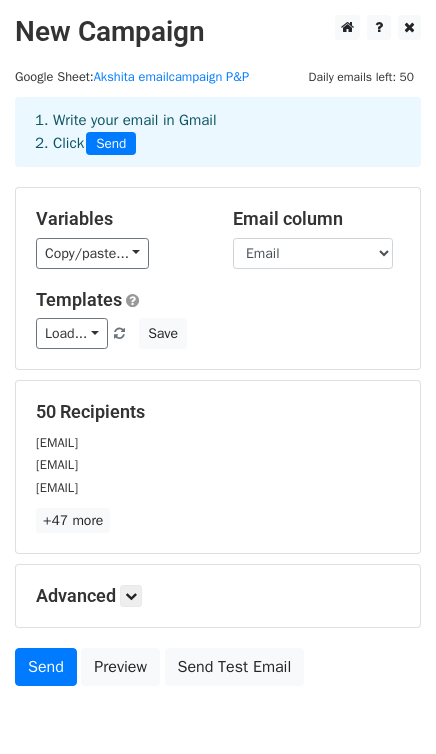 scroll, scrollTop: 101, scrollLeft: 0, axis: vertical 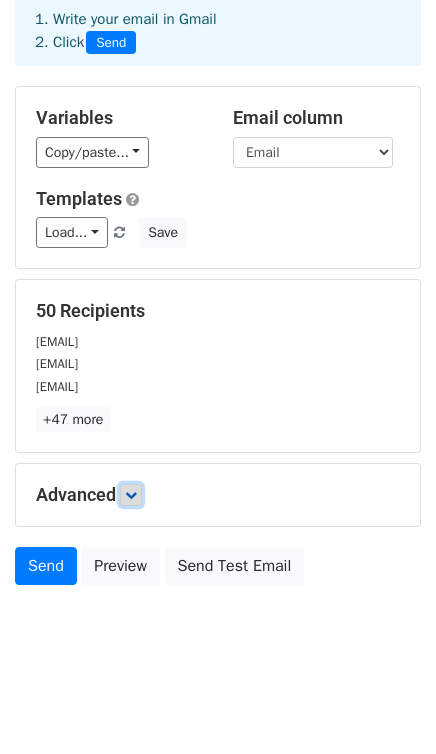 click at bounding box center [131, 495] 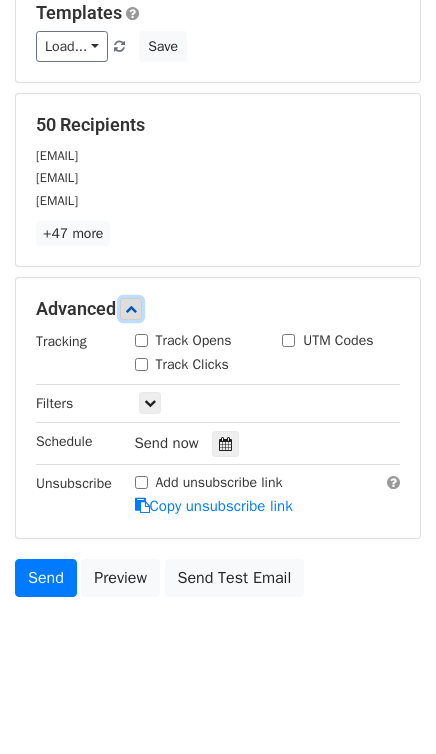 scroll, scrollTop: 296, scrollLeft: 0, axis: vertical 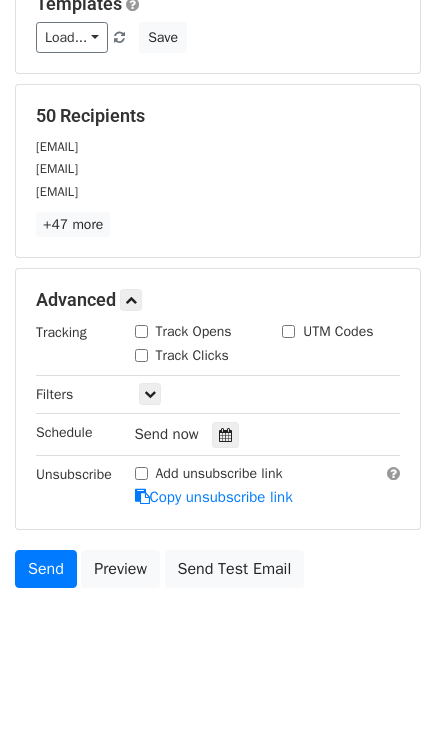 click on "Track Opens" at bounding box center [141, 331] 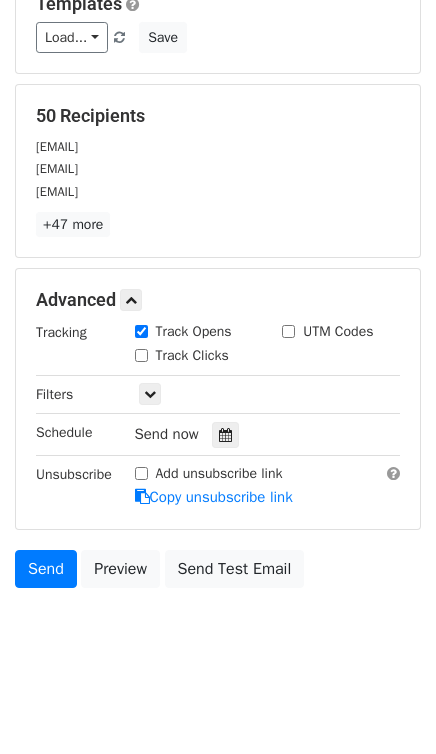click on "Track Clicks" at bounding box center [141, 355] 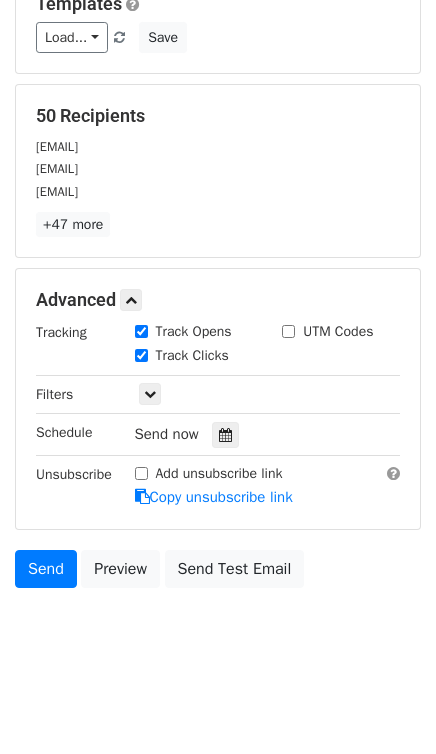 click on "UTM Codes" at bounding box center [288, 331] 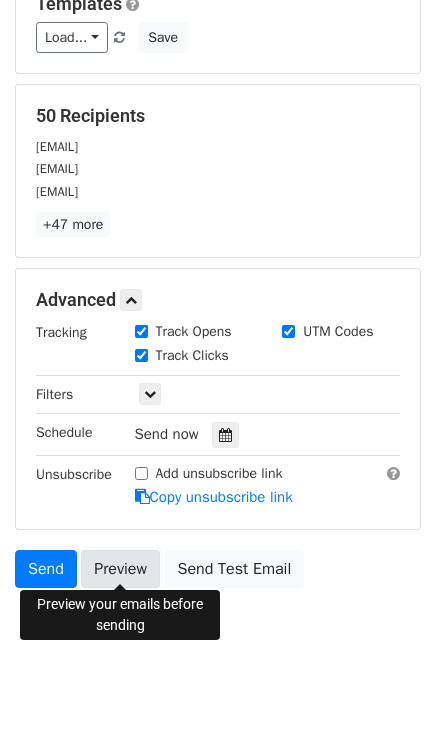 click on "Preview" at bounding box center (120, 569) 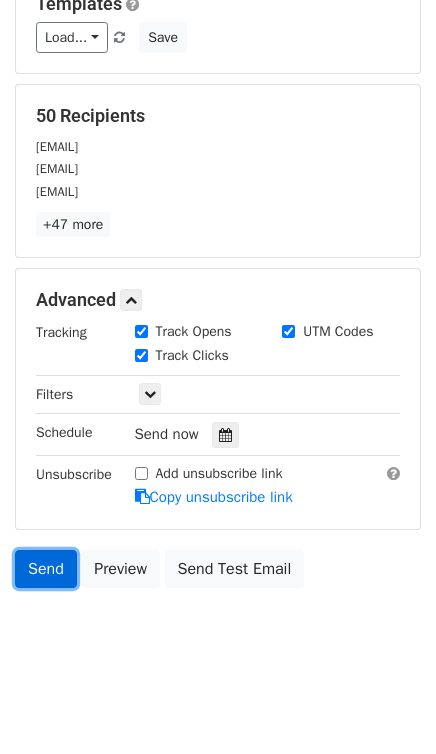 click on "Send" at bounding box center [46, 569] 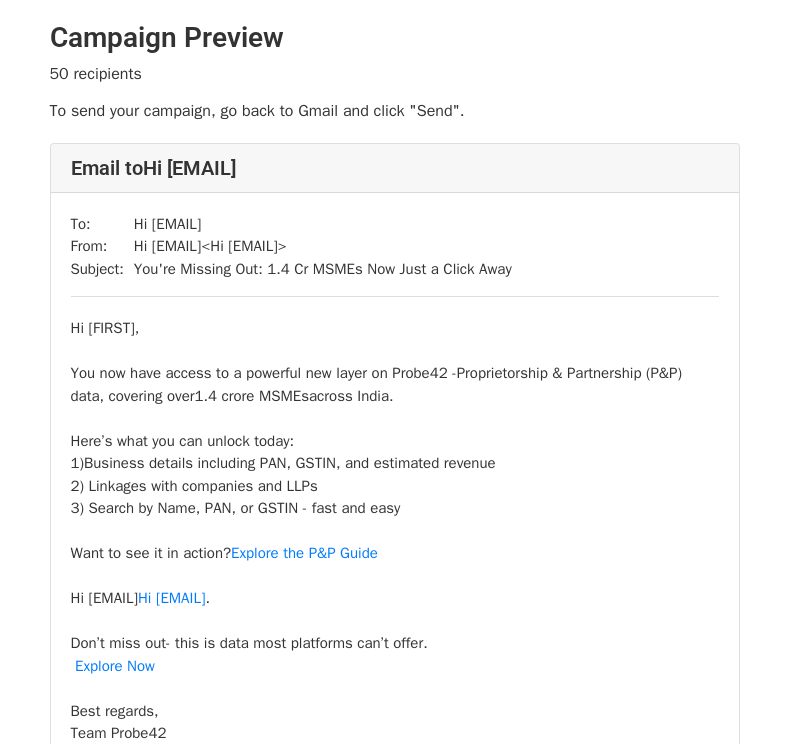 scroll, scrollTop: 0, scrollLeft: 0, axis: both 